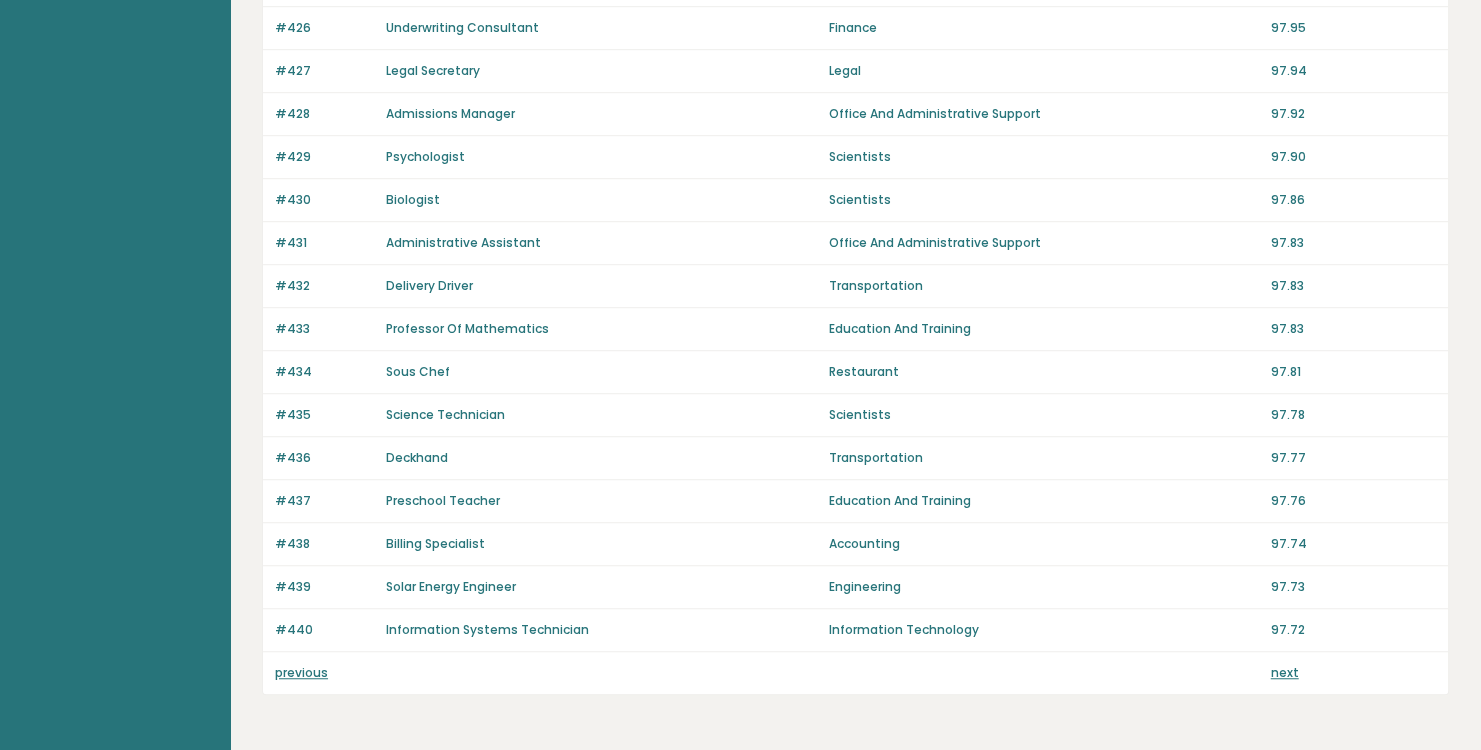 scroll, scrollTop: 1359, scrollLeft: 0, axis: vertical 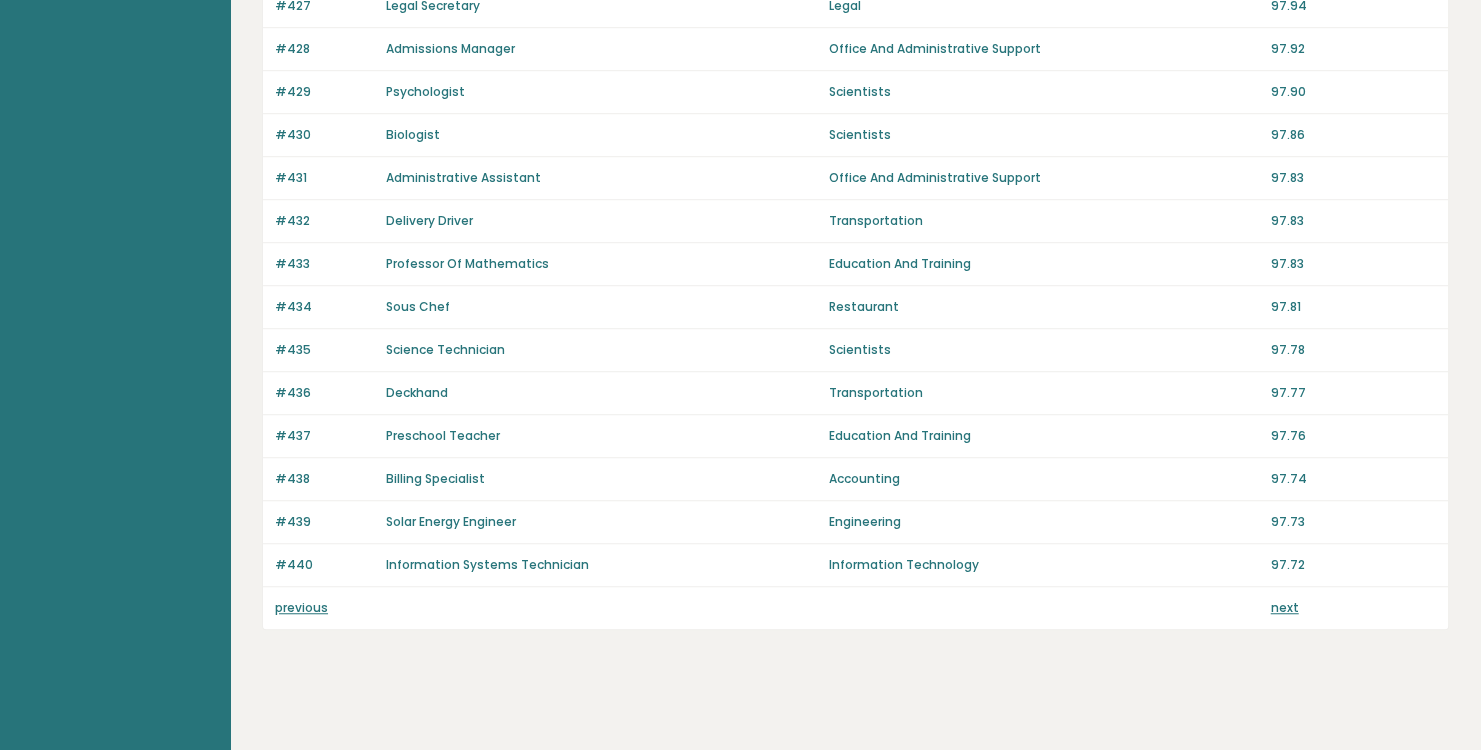 click on "previous" at bounding box center (301, 607) 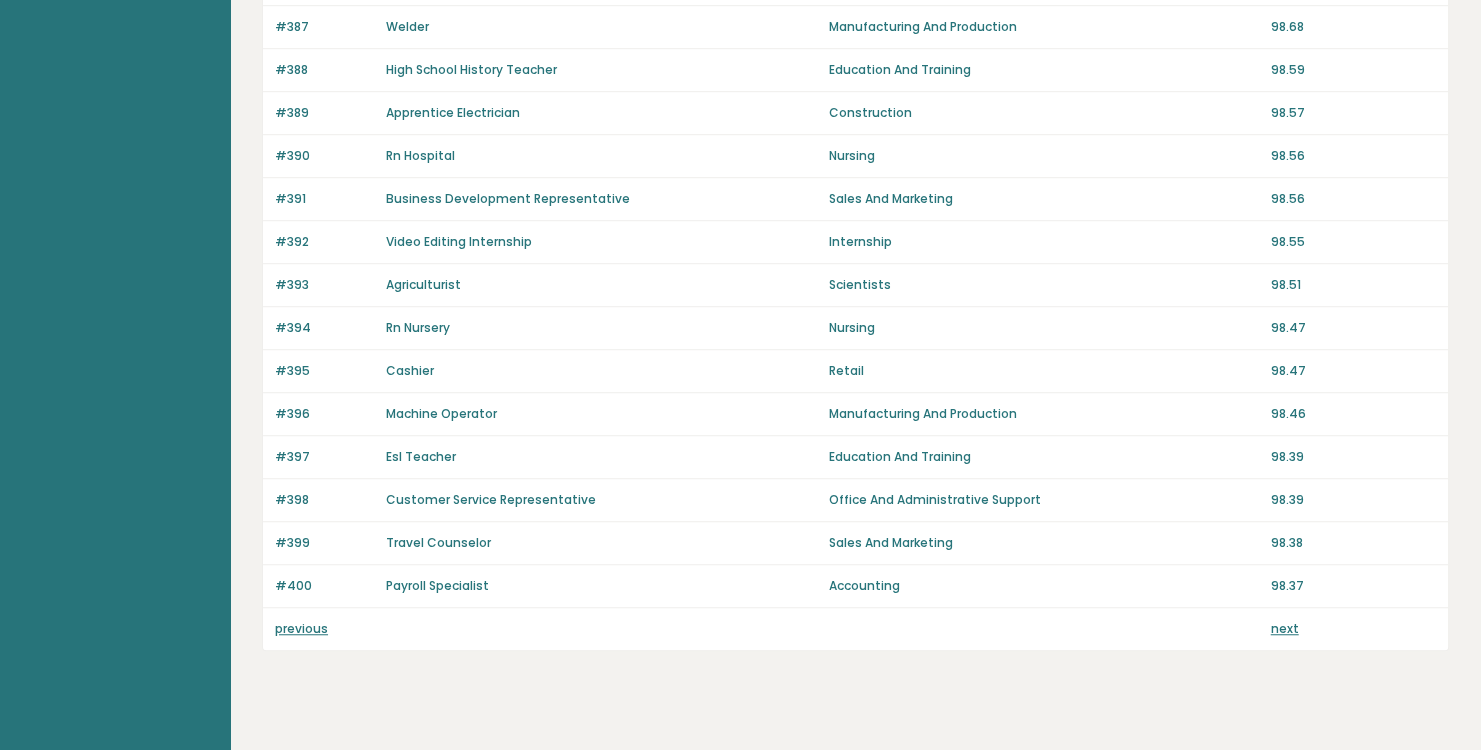 scroll, scrollTop: 1359, scrollLeft: 0, axis: vertical 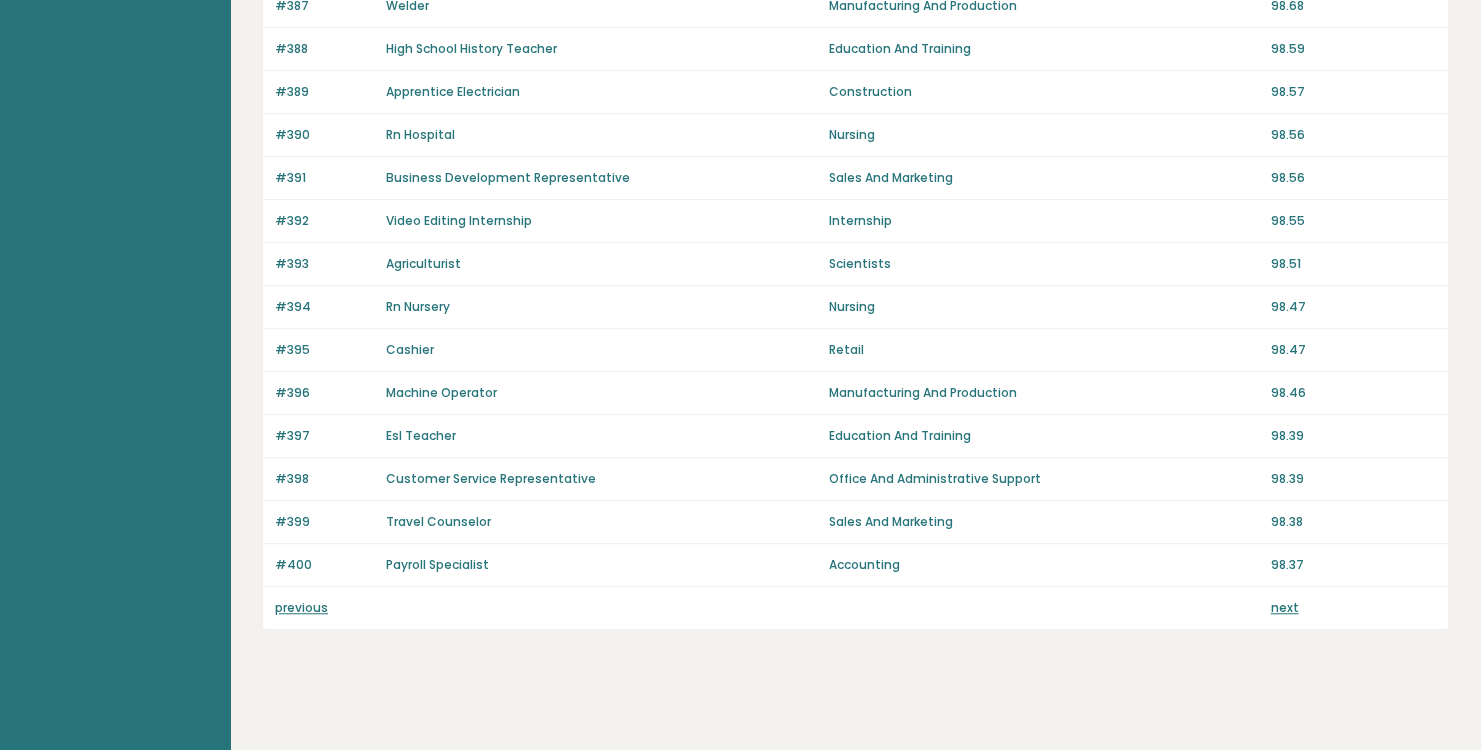 click on "previous" at bounding box center [301, 607] 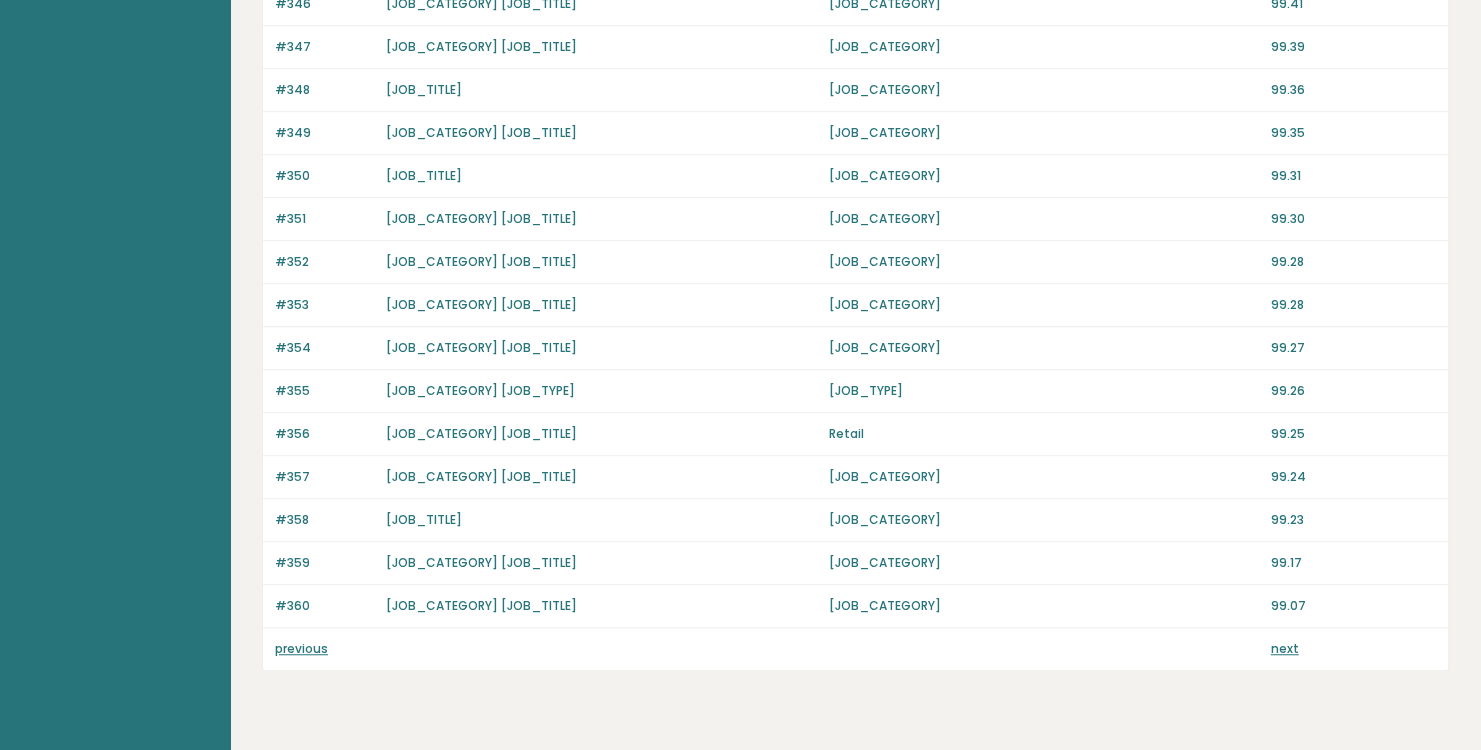 scroll, scrollTop: 1359, scrollLeft: 0, axis: vertical 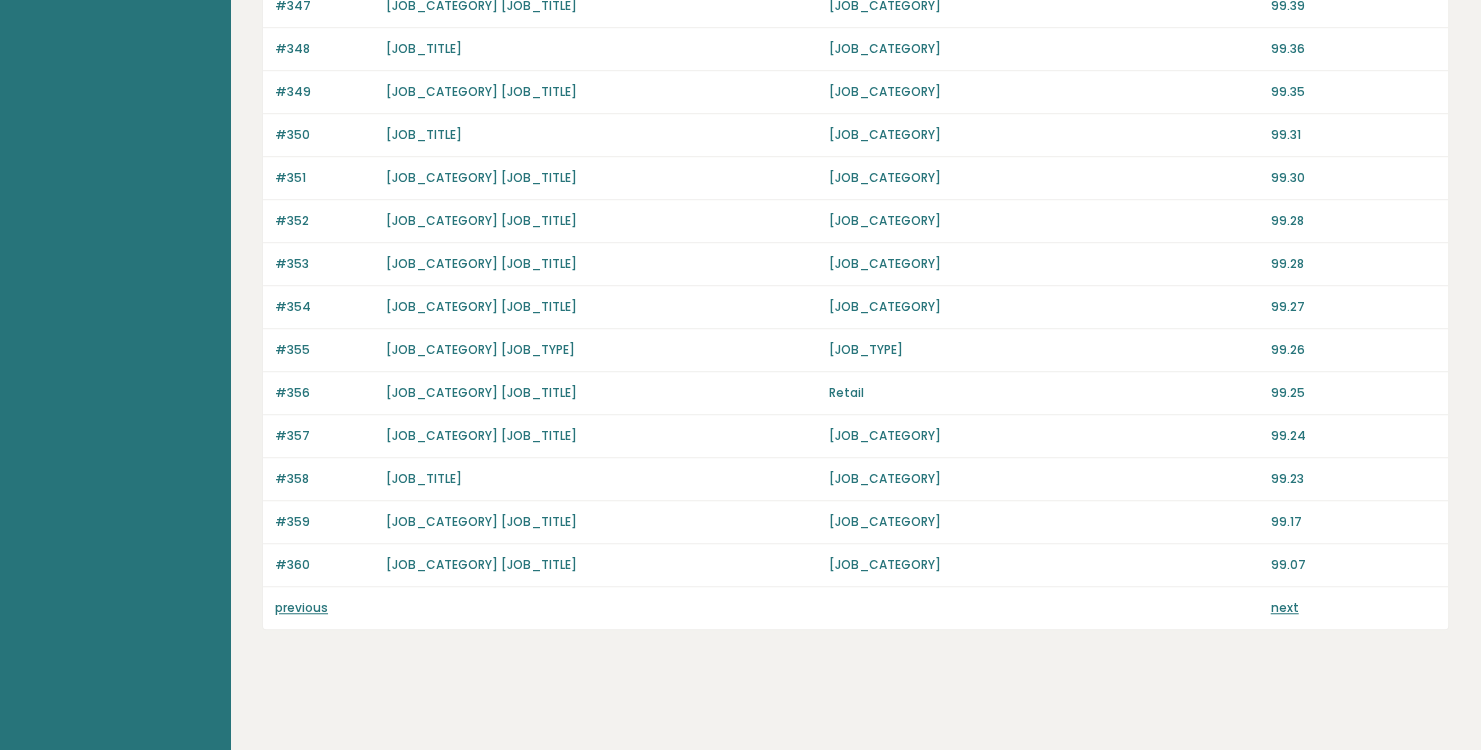 click on "previous" at bounding box center [301, 607] 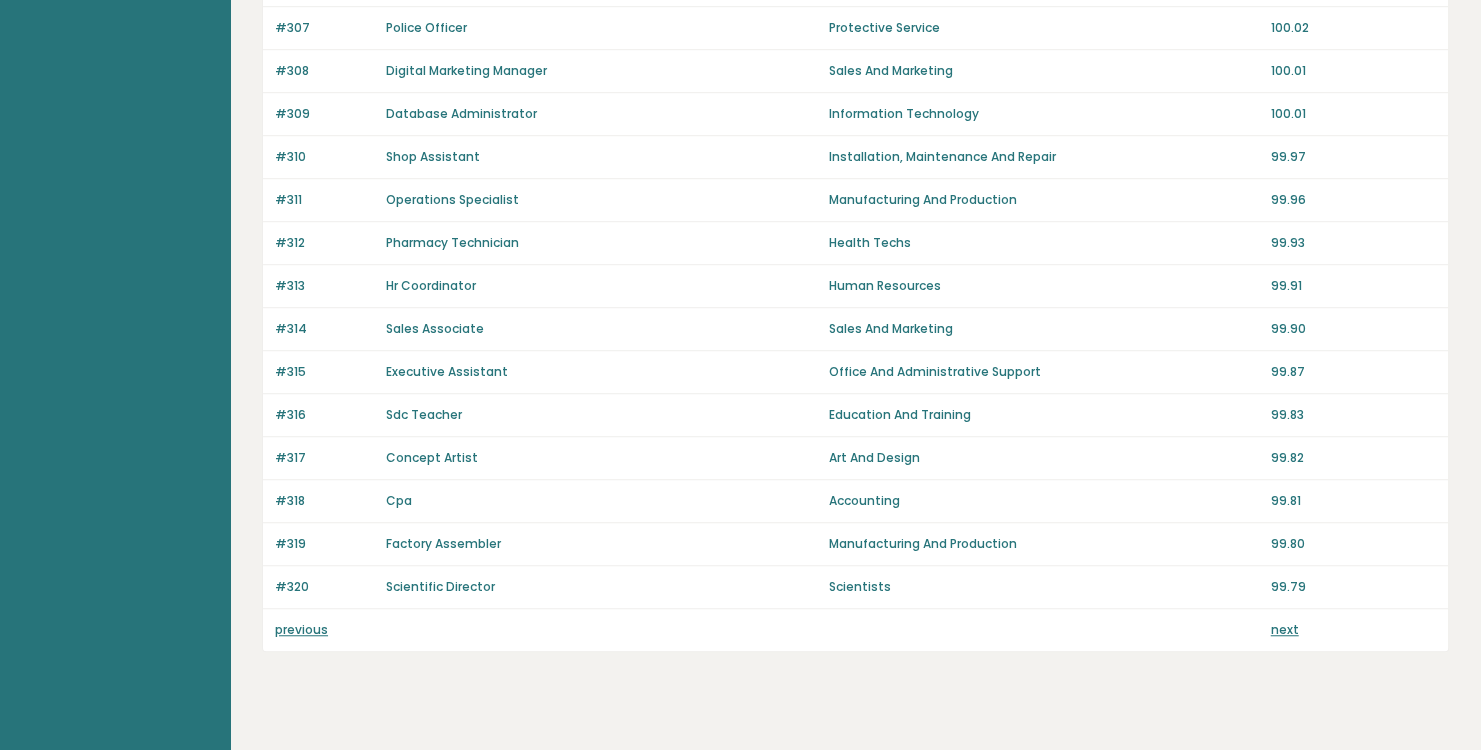 scroll, scrollTop: 1359, scrollLeft: 0, axis: vertical 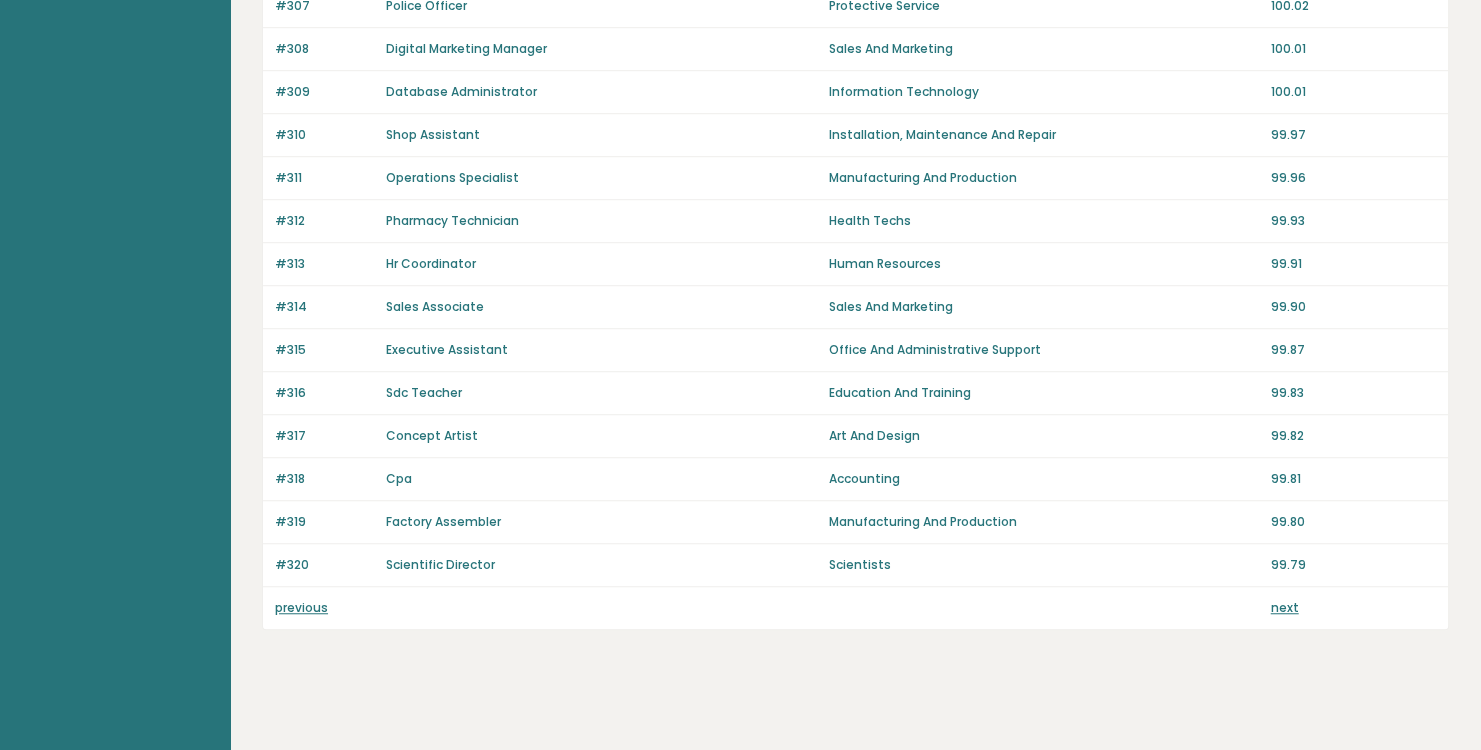 click on "previous" at bounding box center (301, 607) 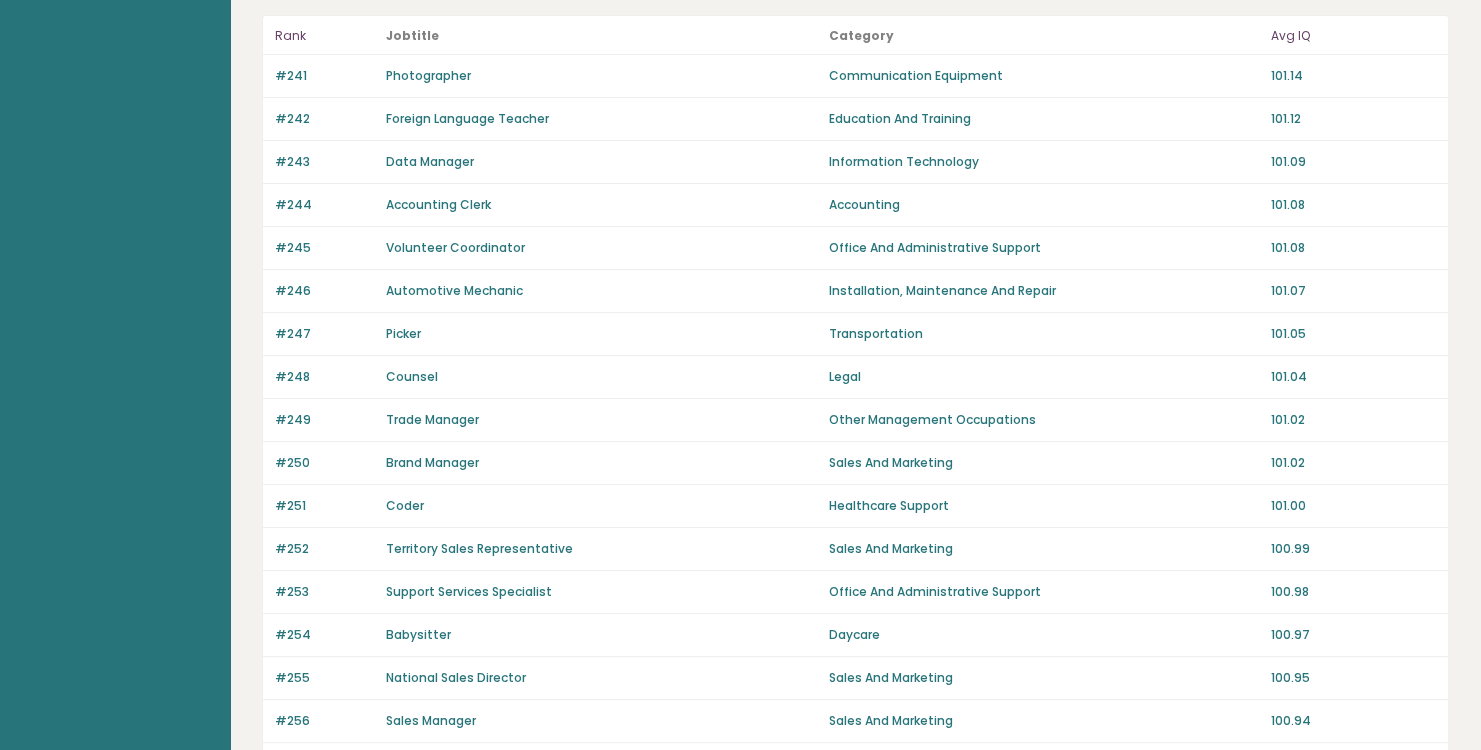scroll, scrollTop: 0, scrollLeft: 0, axis: both 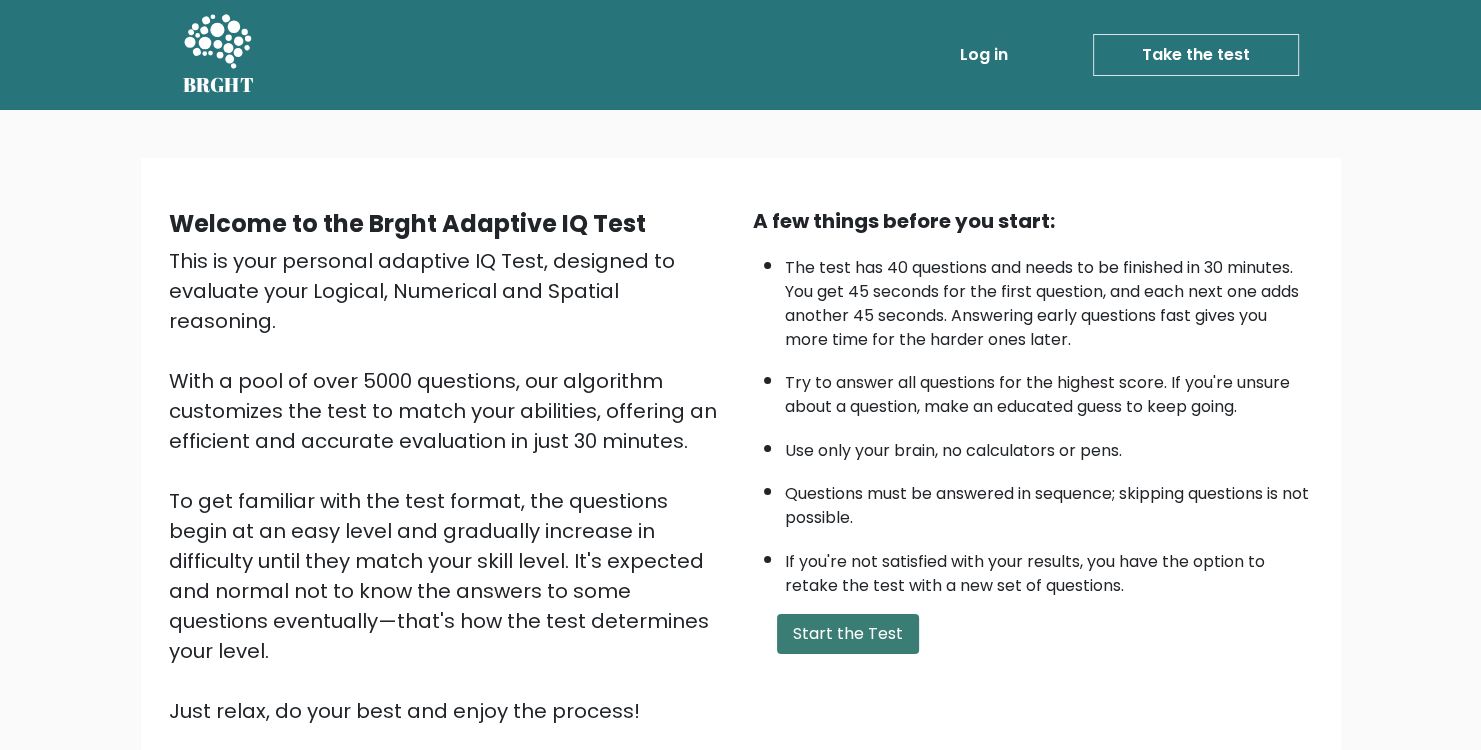 click on "Start the Test" at bounding box center (848, 634) 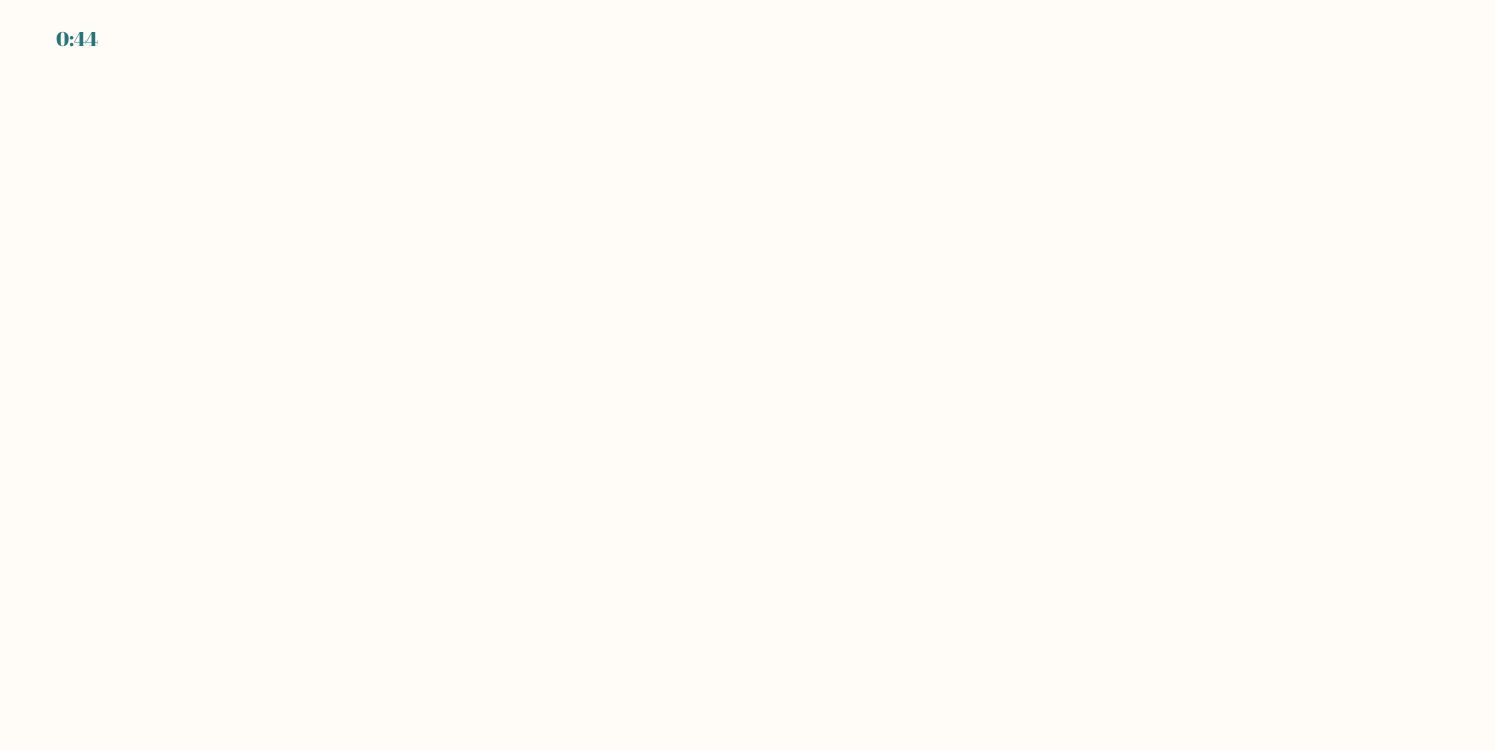 scroll, scrollTop: 0, scrollLeft: 0, axis: both 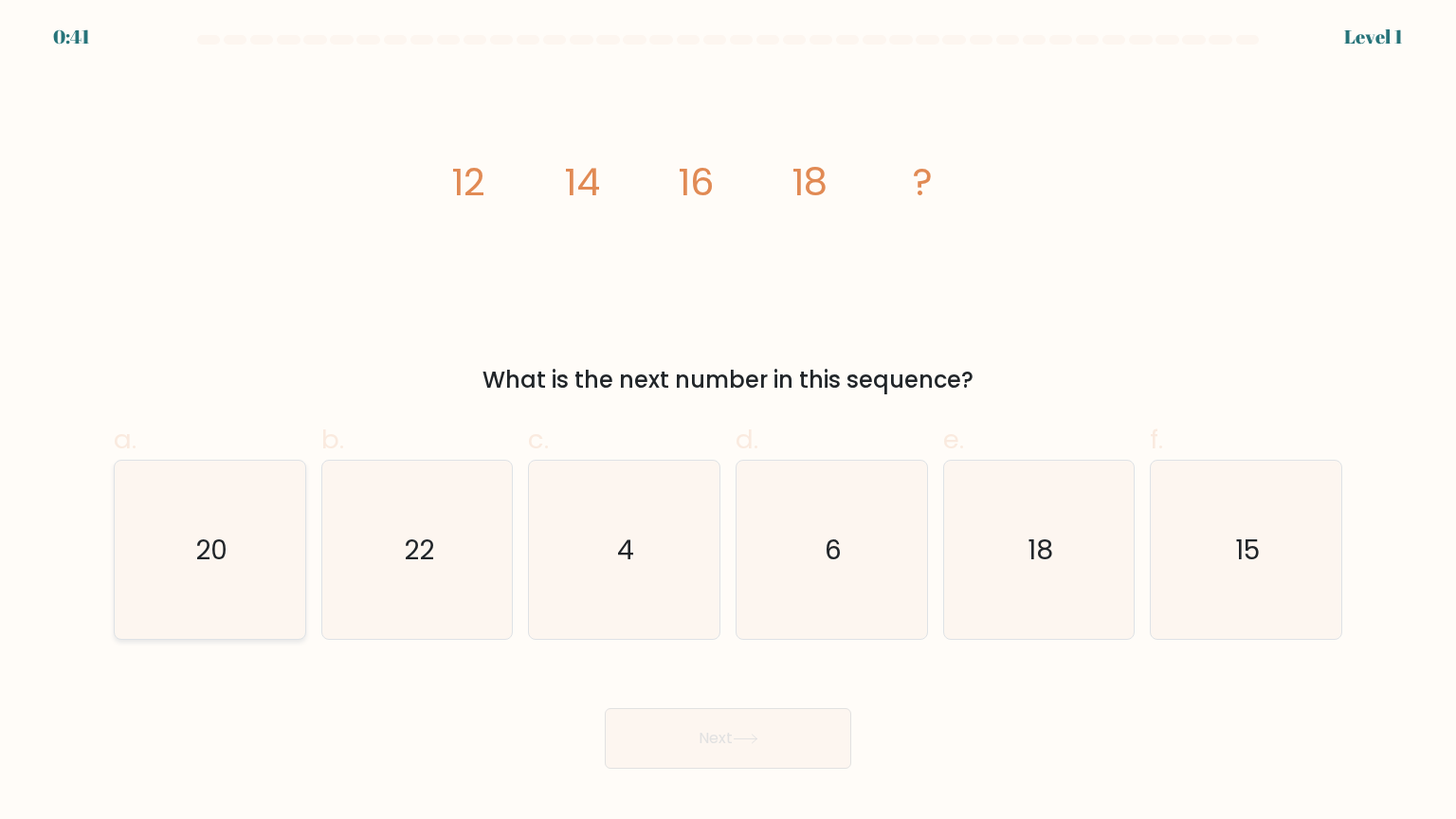 click on "20" at bounding box center [209, 550] 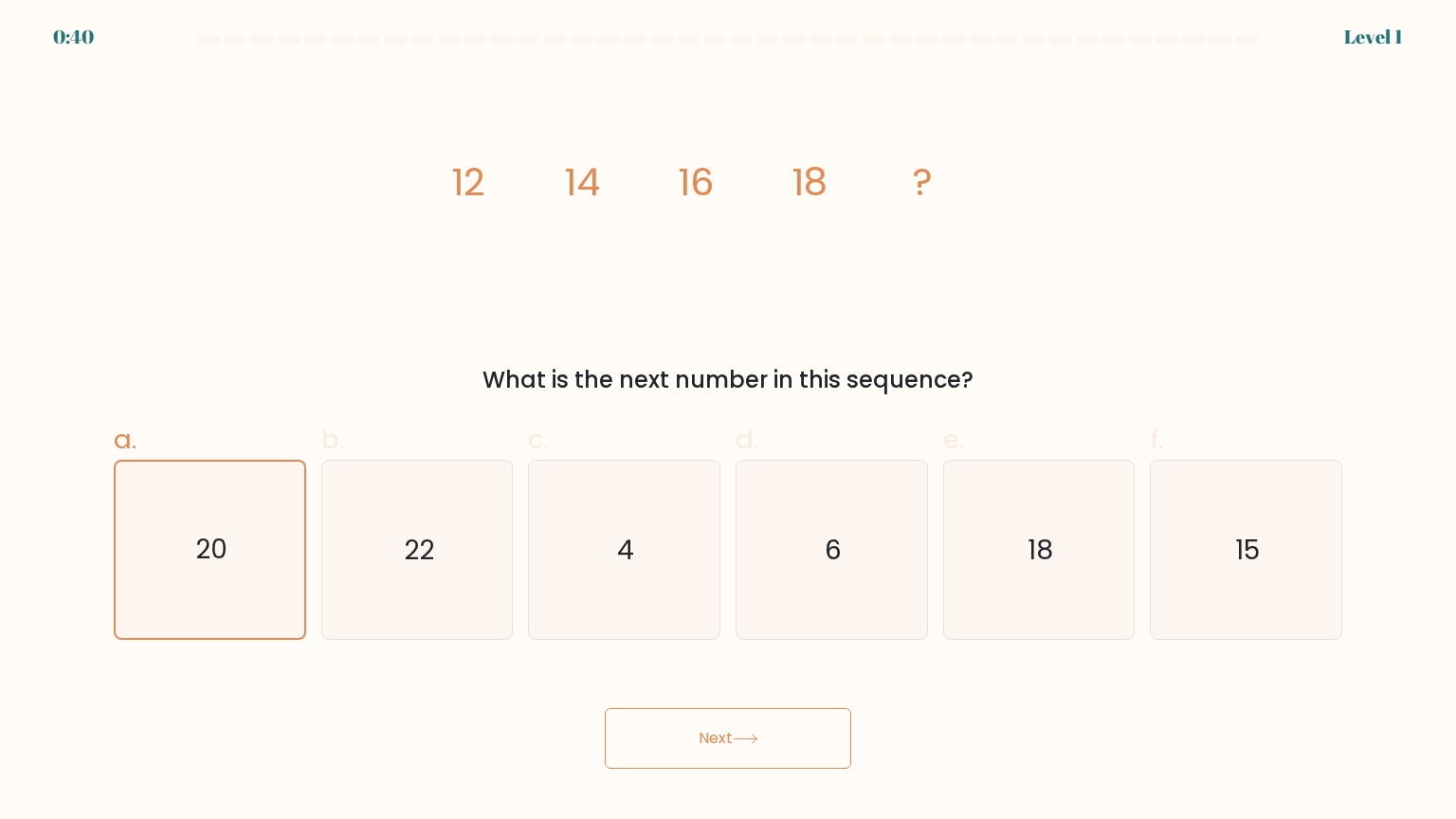 click on "Next" at bounding box center [728, 738] 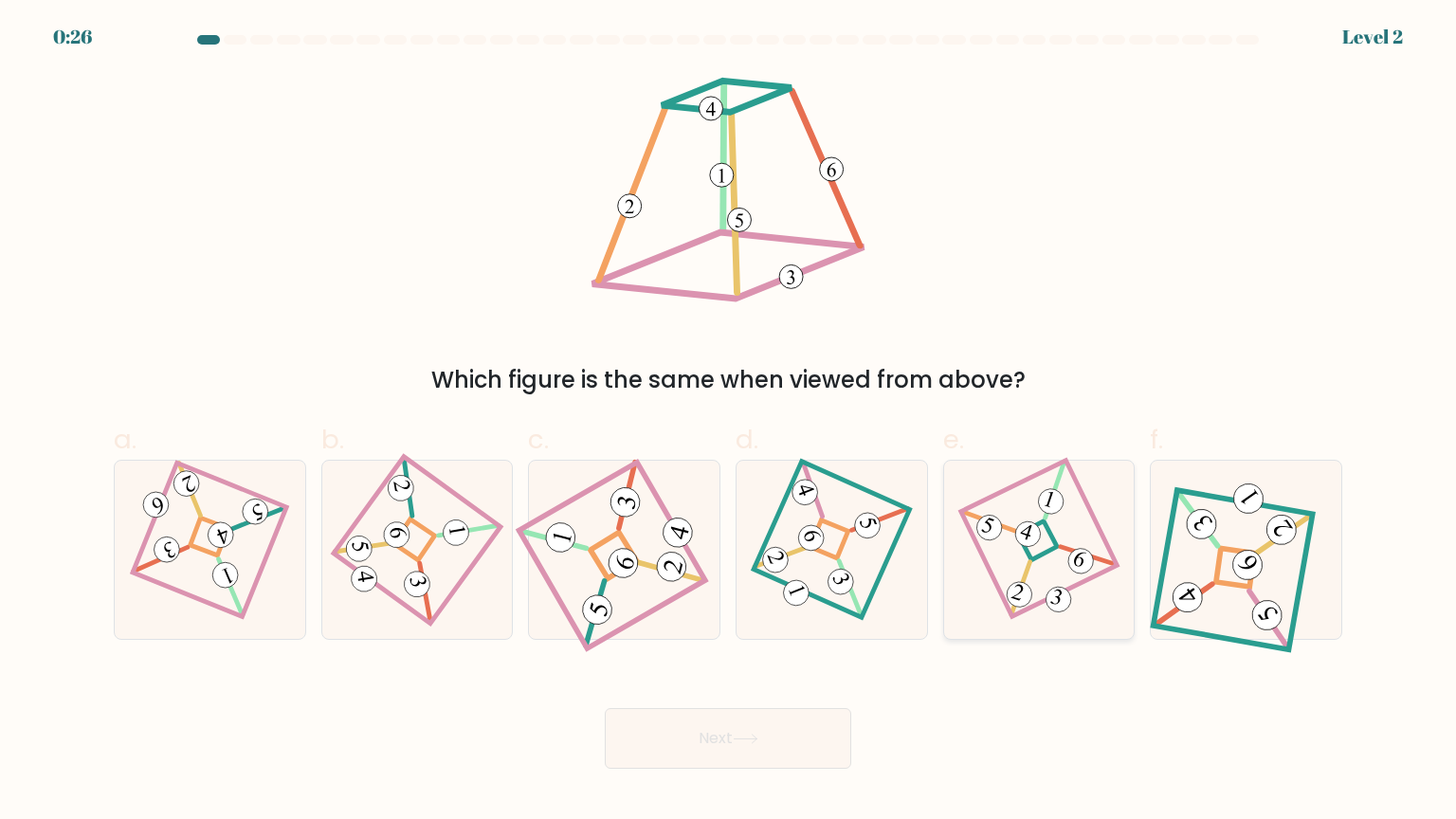 click at bounding box center (1039, 549) 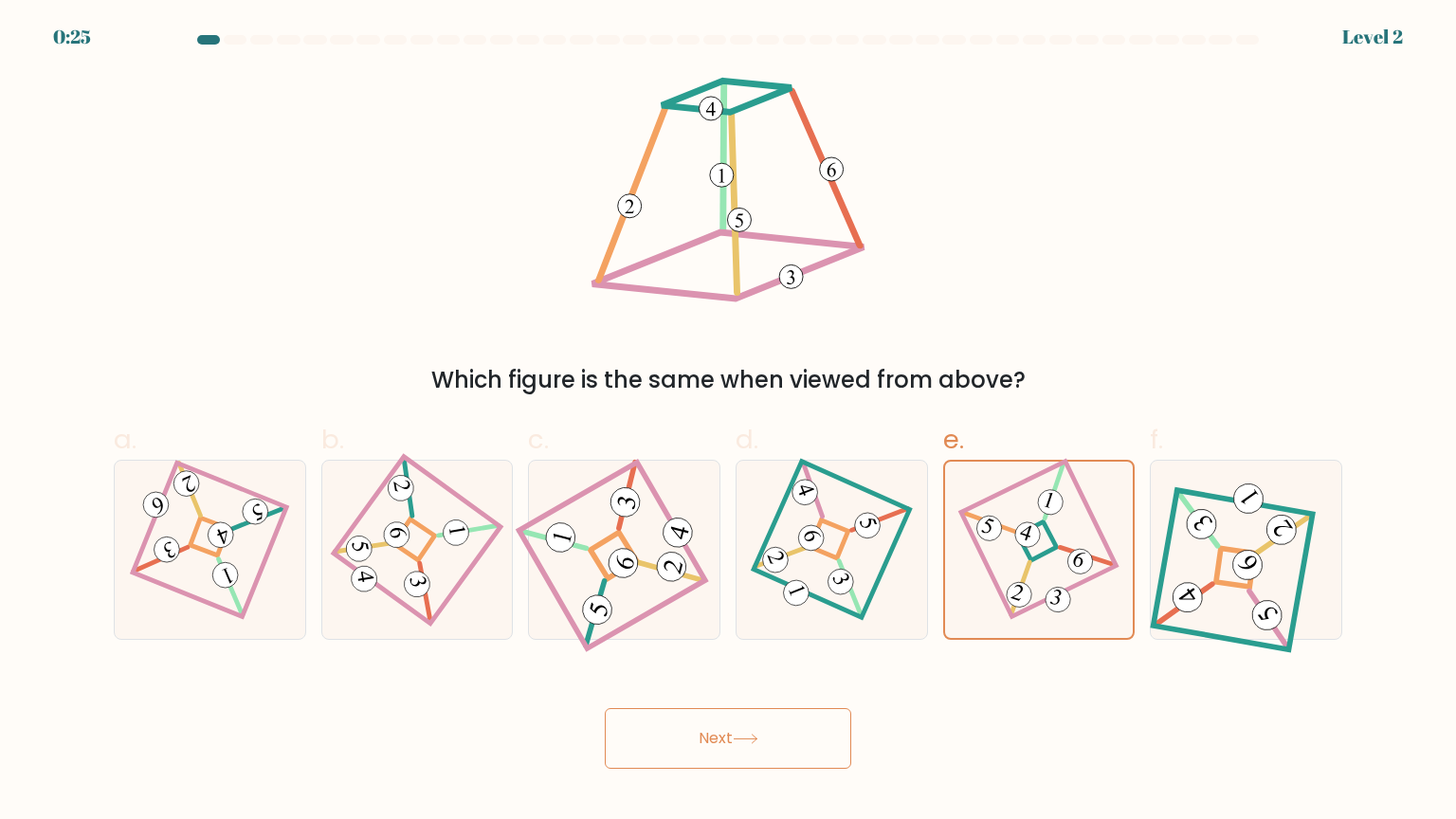 click on "Next" at bounding box center (728, 738) 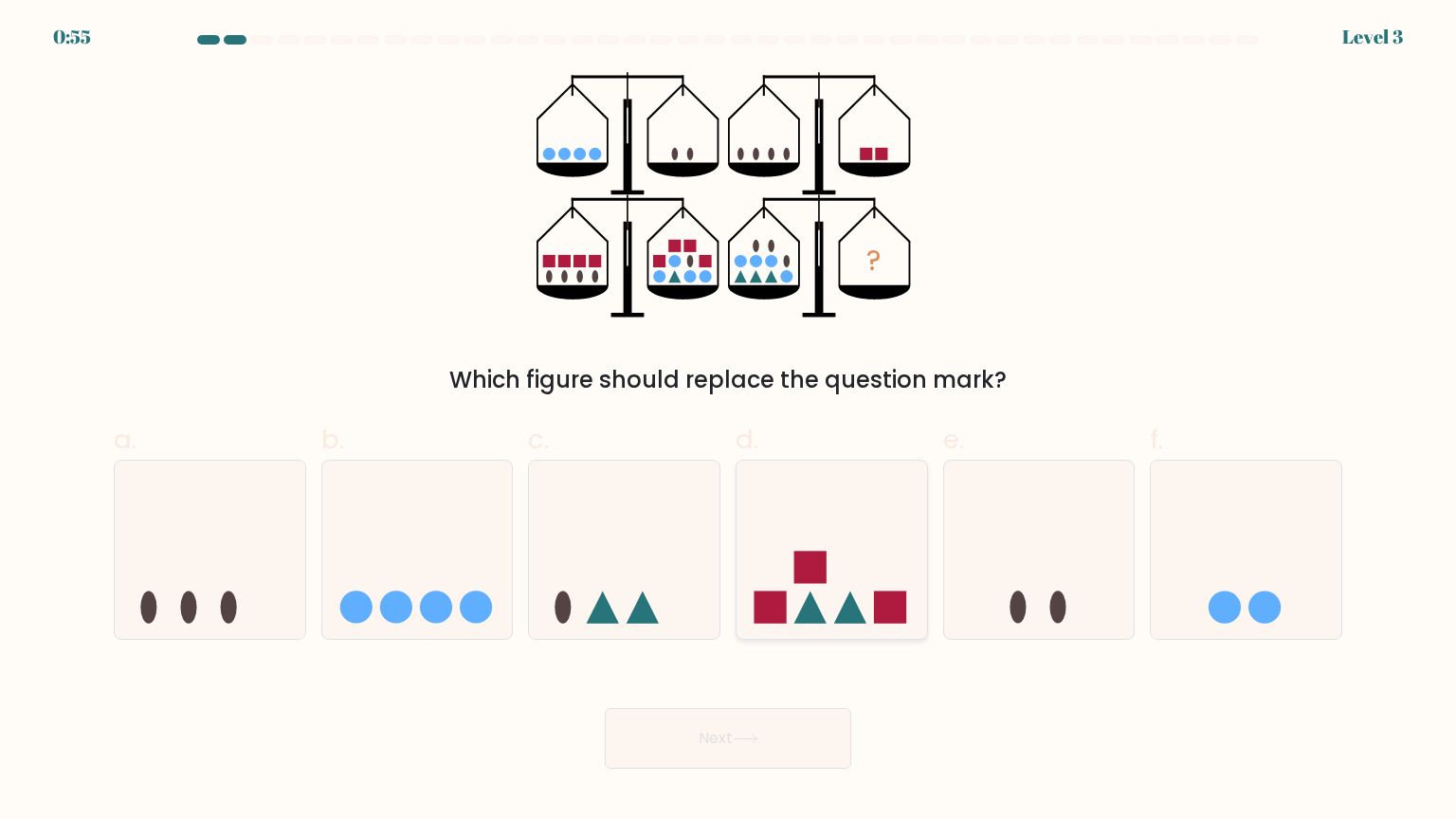 click at bounding box center [831, 550] 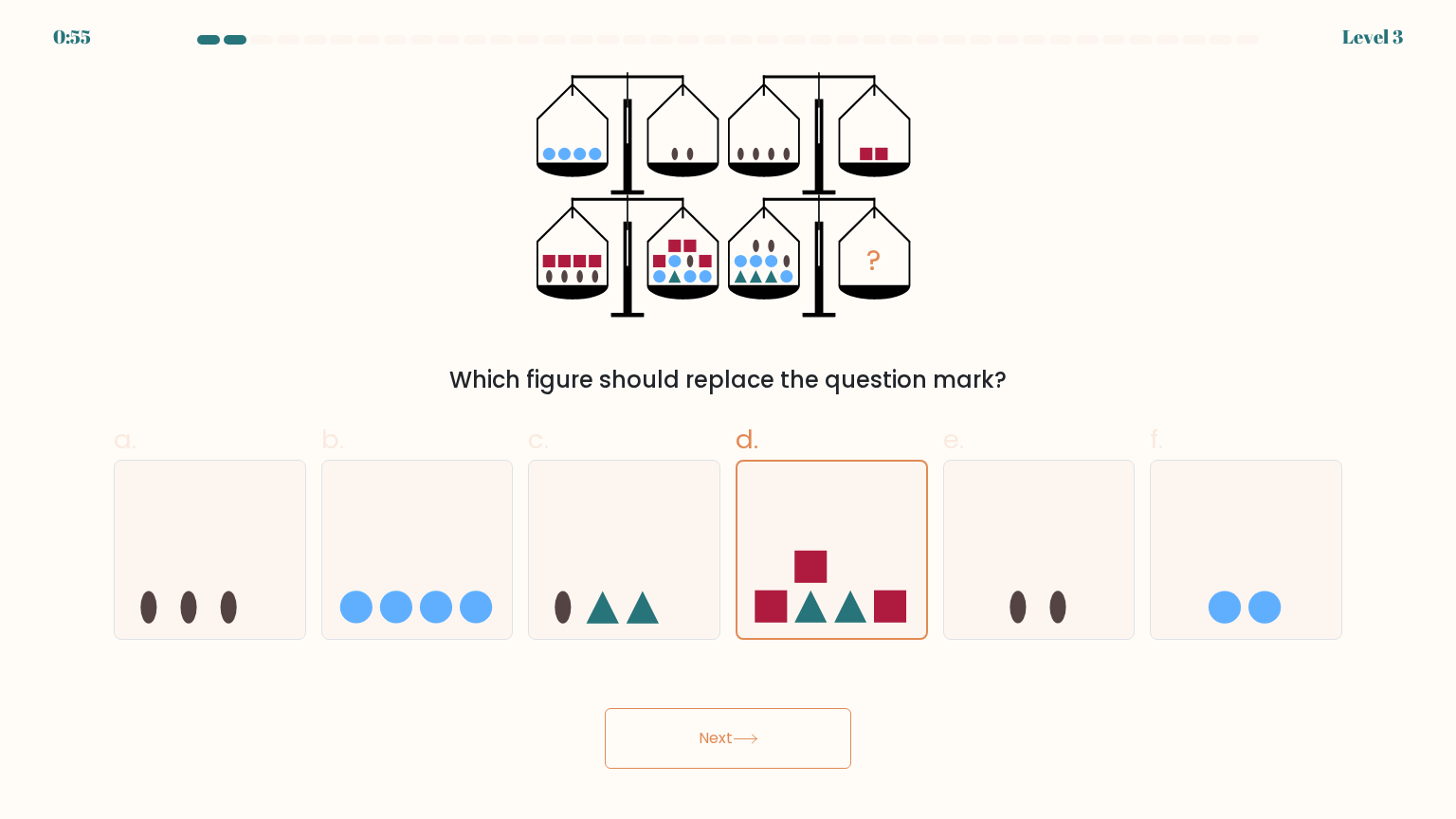 click on "Next" at bounding box center [728, 738] 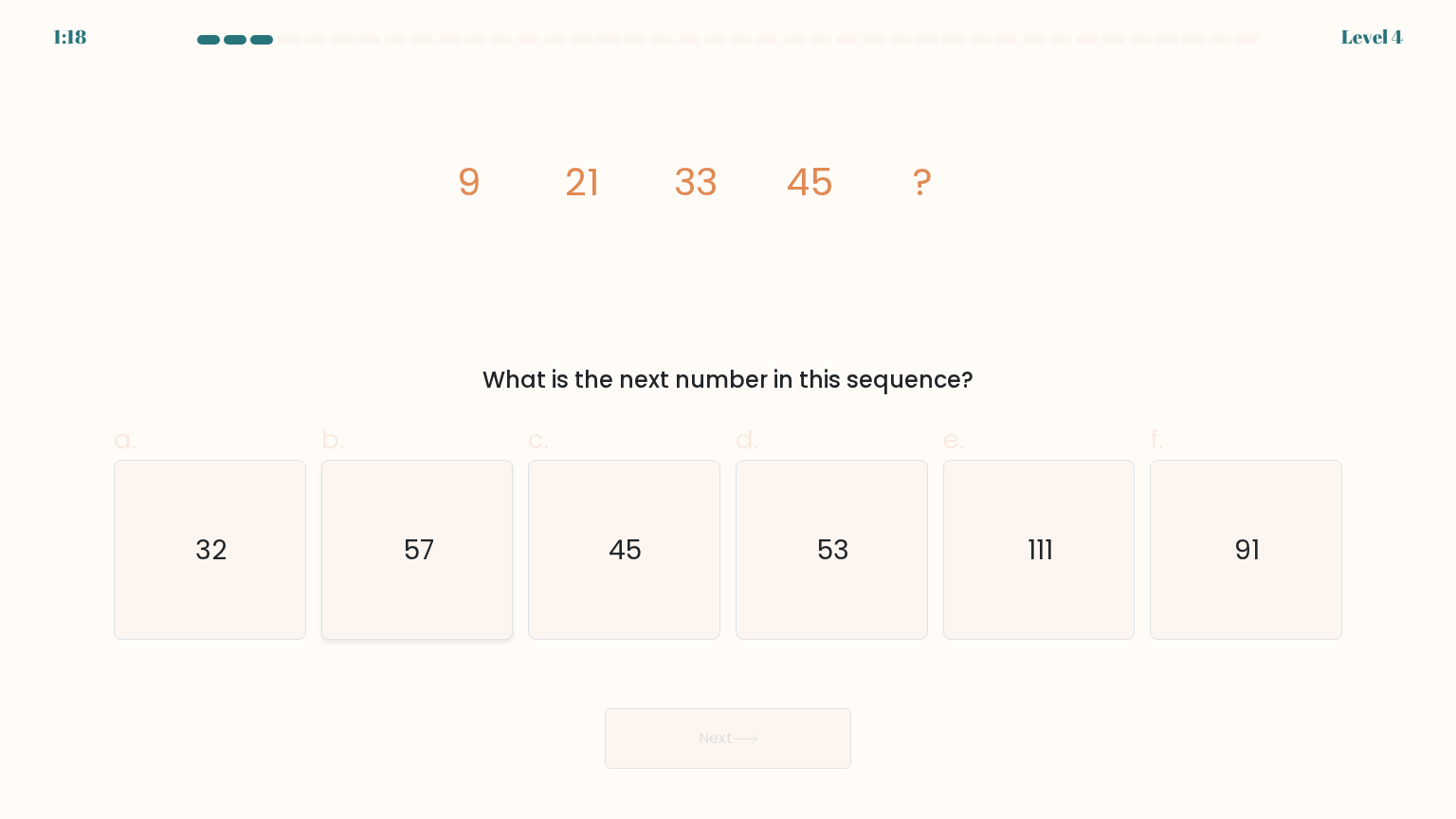 click on "57" at bounding box center [417, 550] 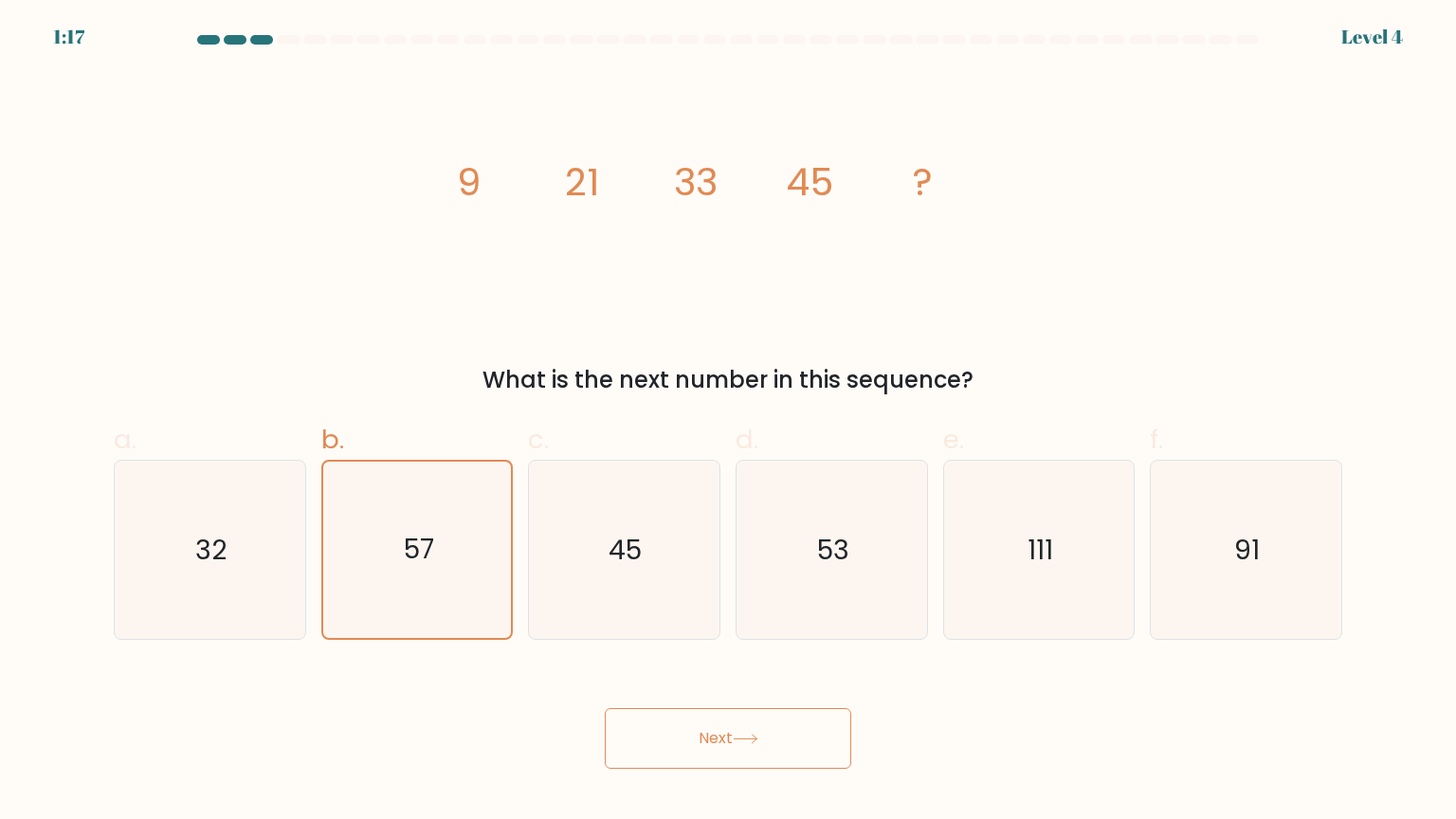 click on "Next" at bounding box center [728, 738] 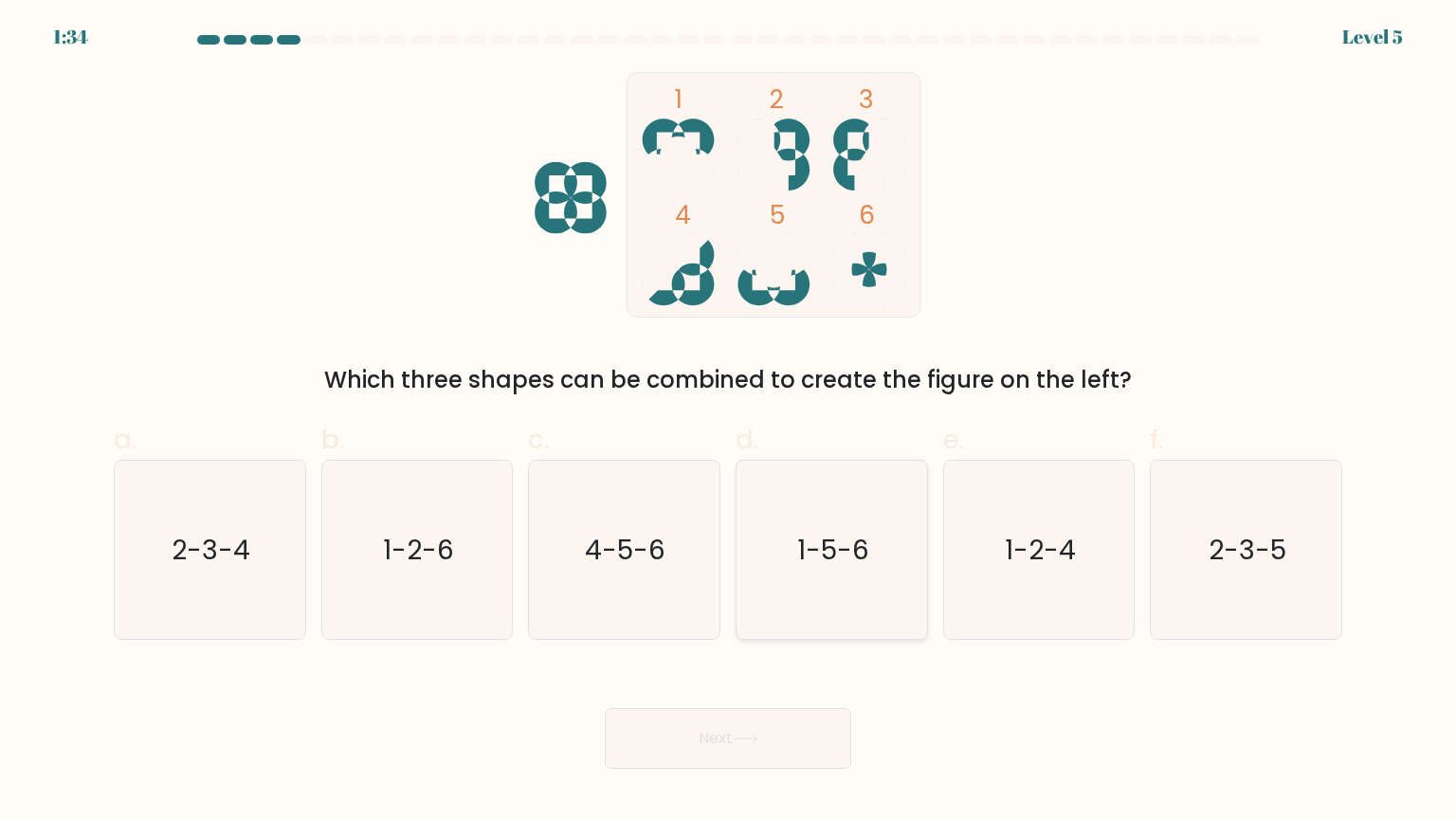 click on "1-5-6" at bounding box center (831, 550) 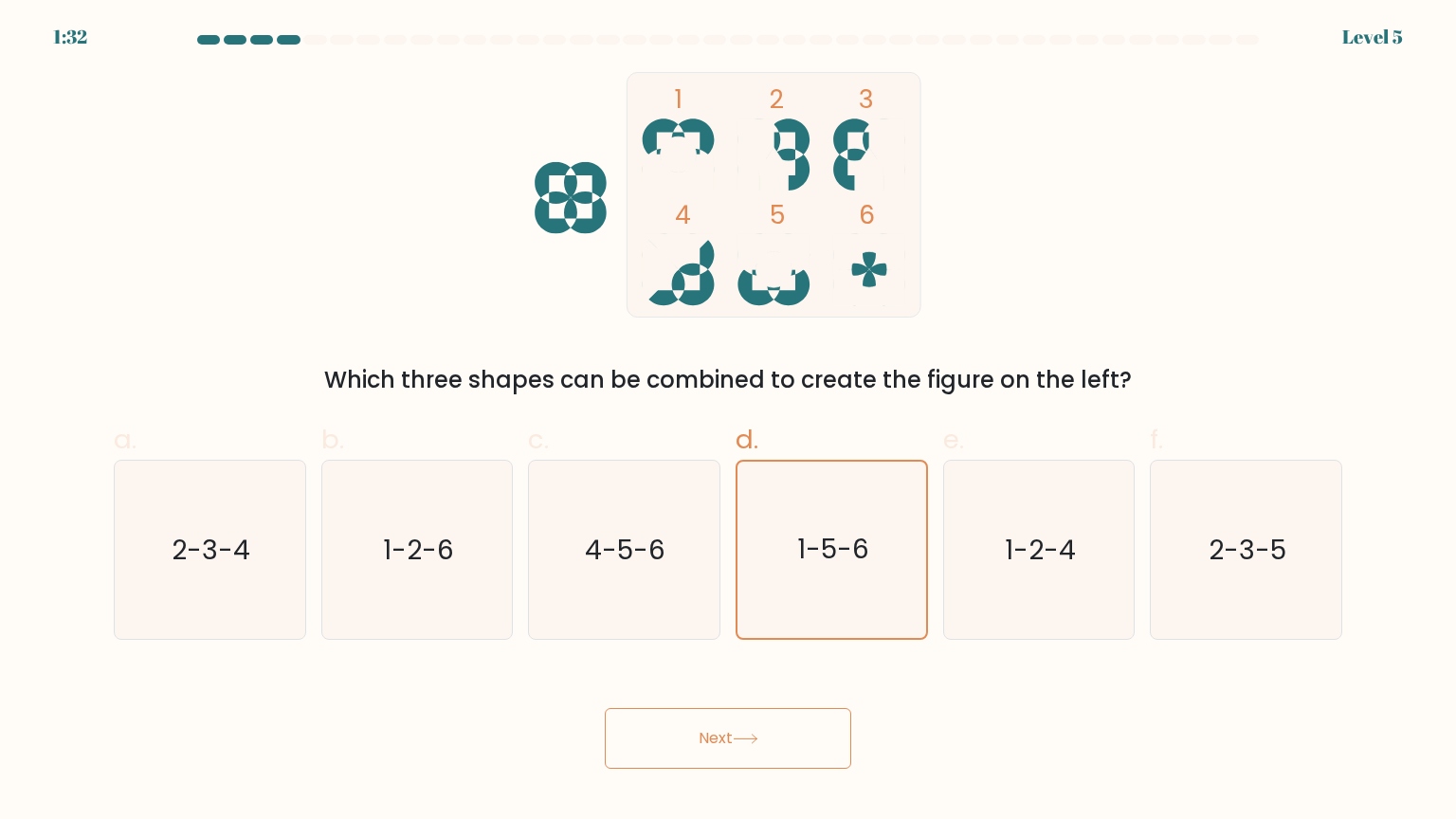 click on "Next" at bounding box center (728, 738) 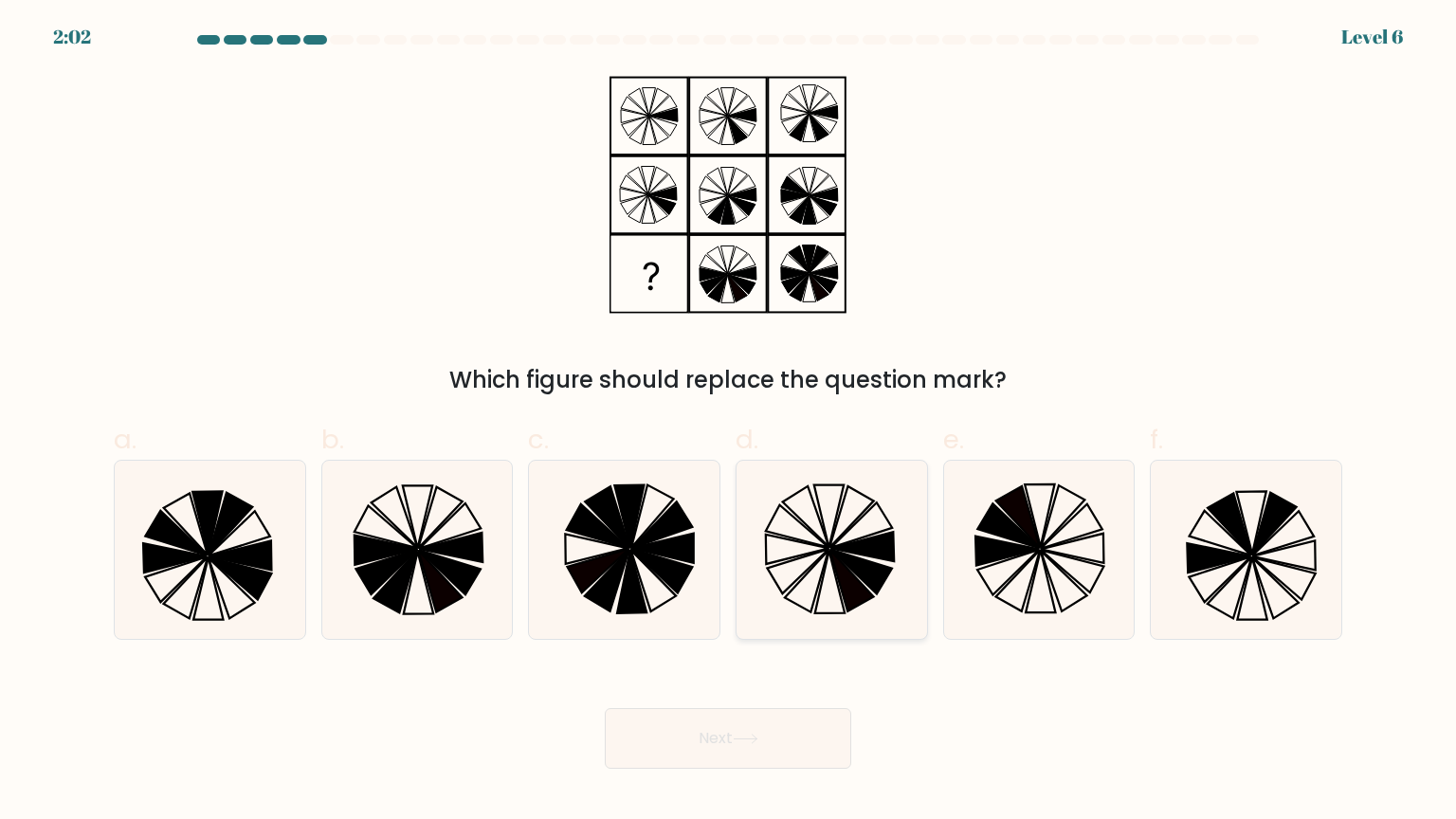 click at bounding box center [831, 550] 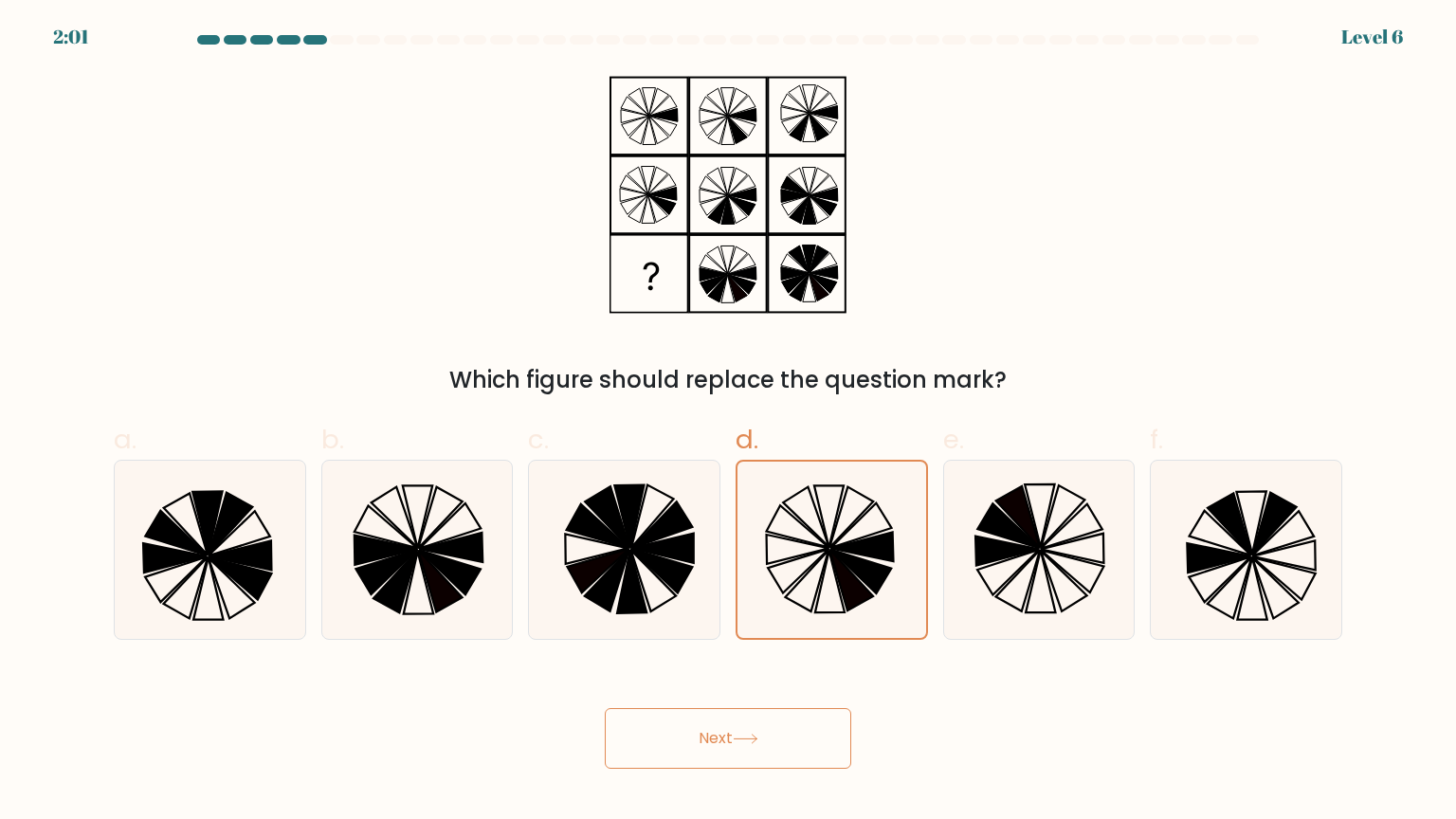 click on "Next" at bounding box center (728, 738) 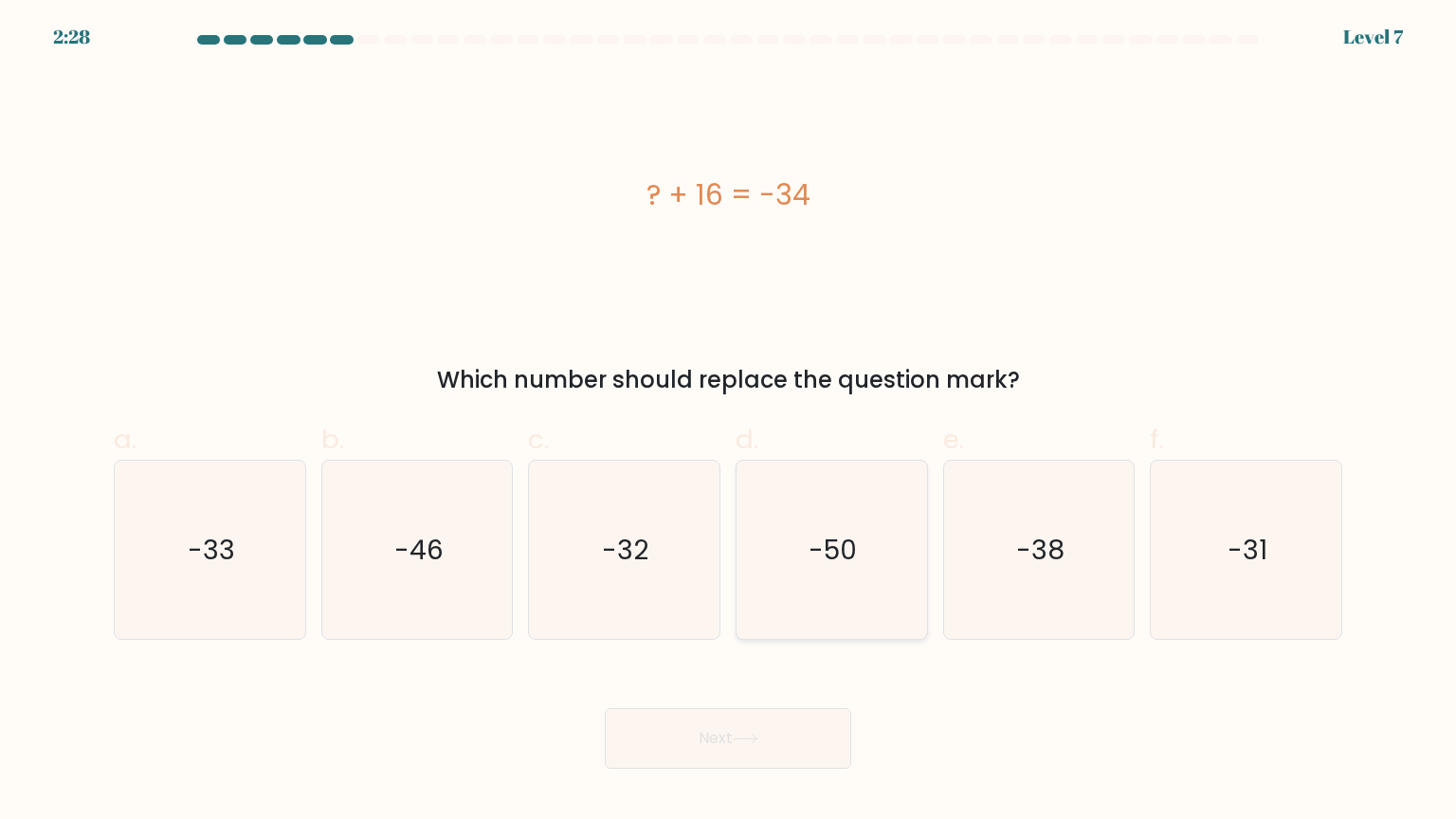 click on "-50" at bounding box center [831, 550] 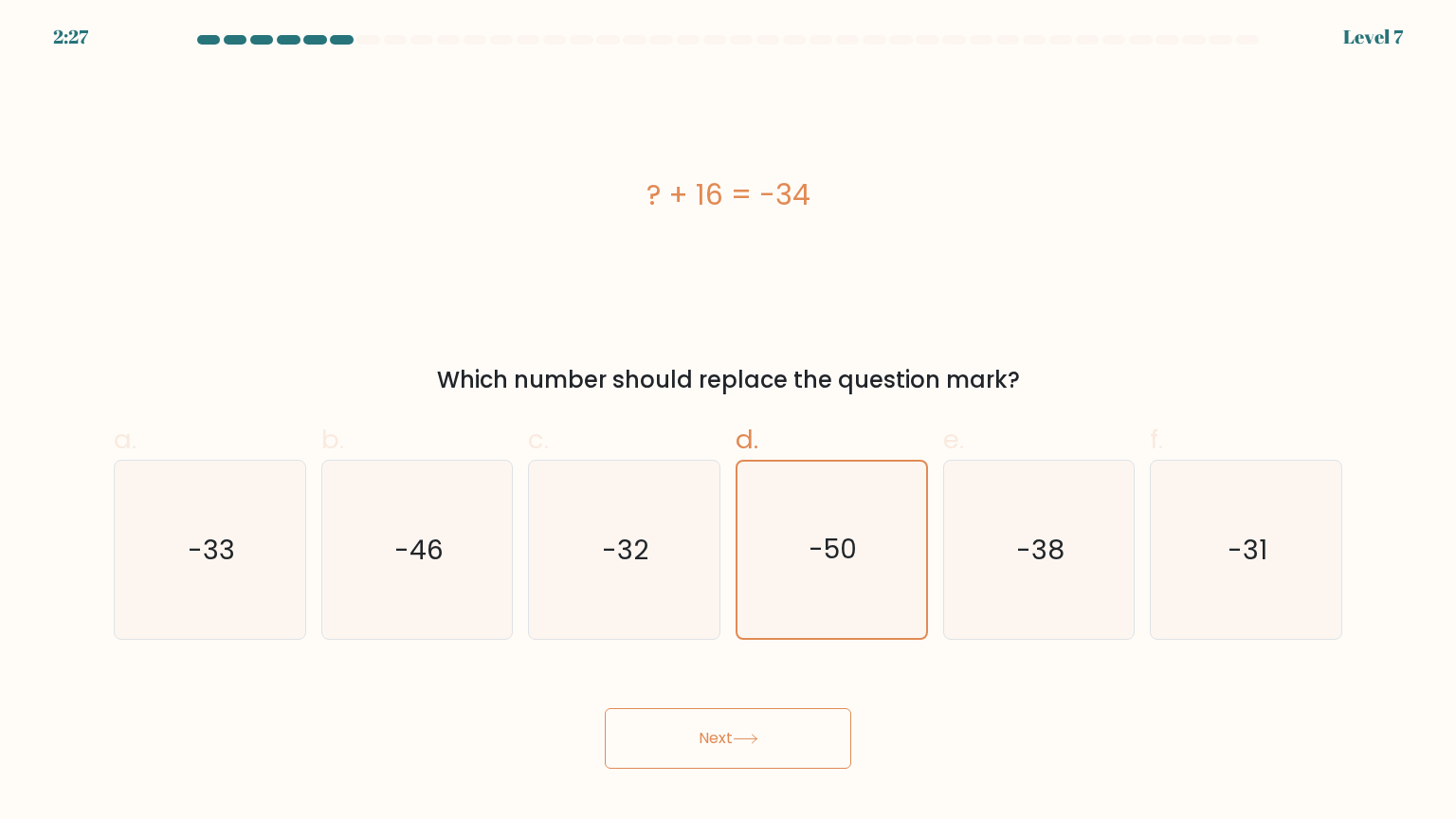 click on "Next" at bounding box center (728, 738) 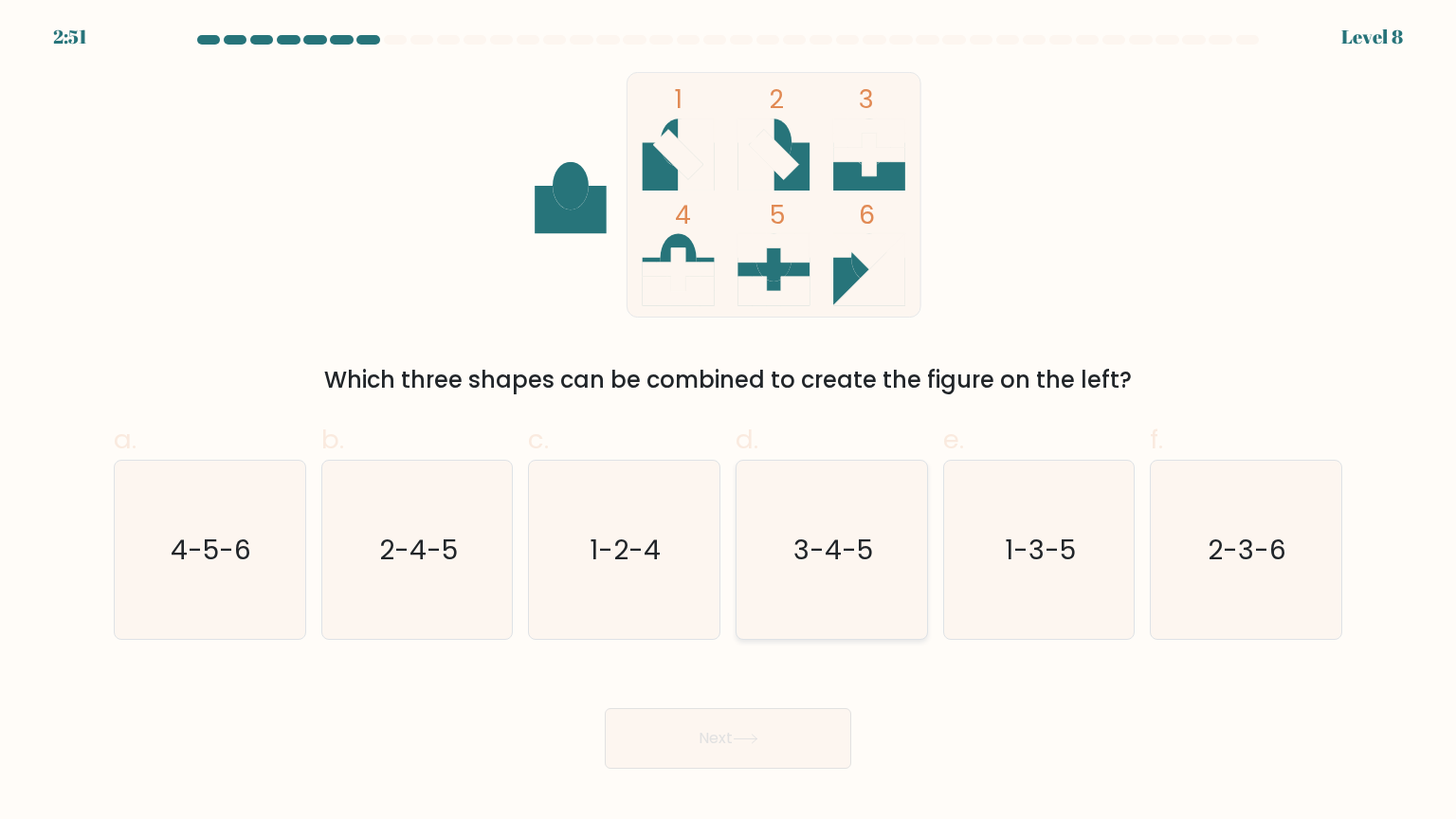 click on "3-4-5" at bounding box center (831, 550) 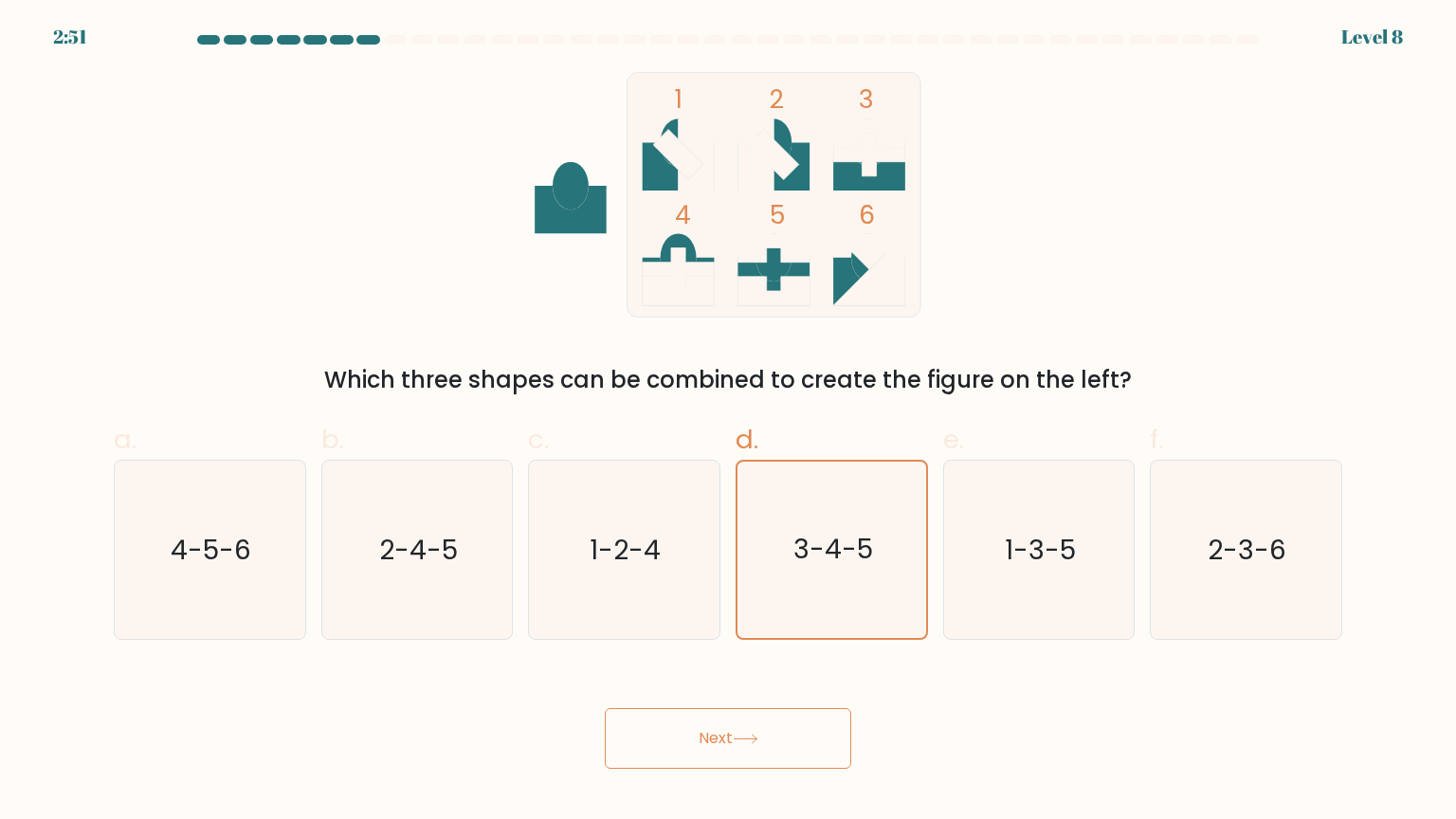 click on "Next" at bounding box center (728, 738) 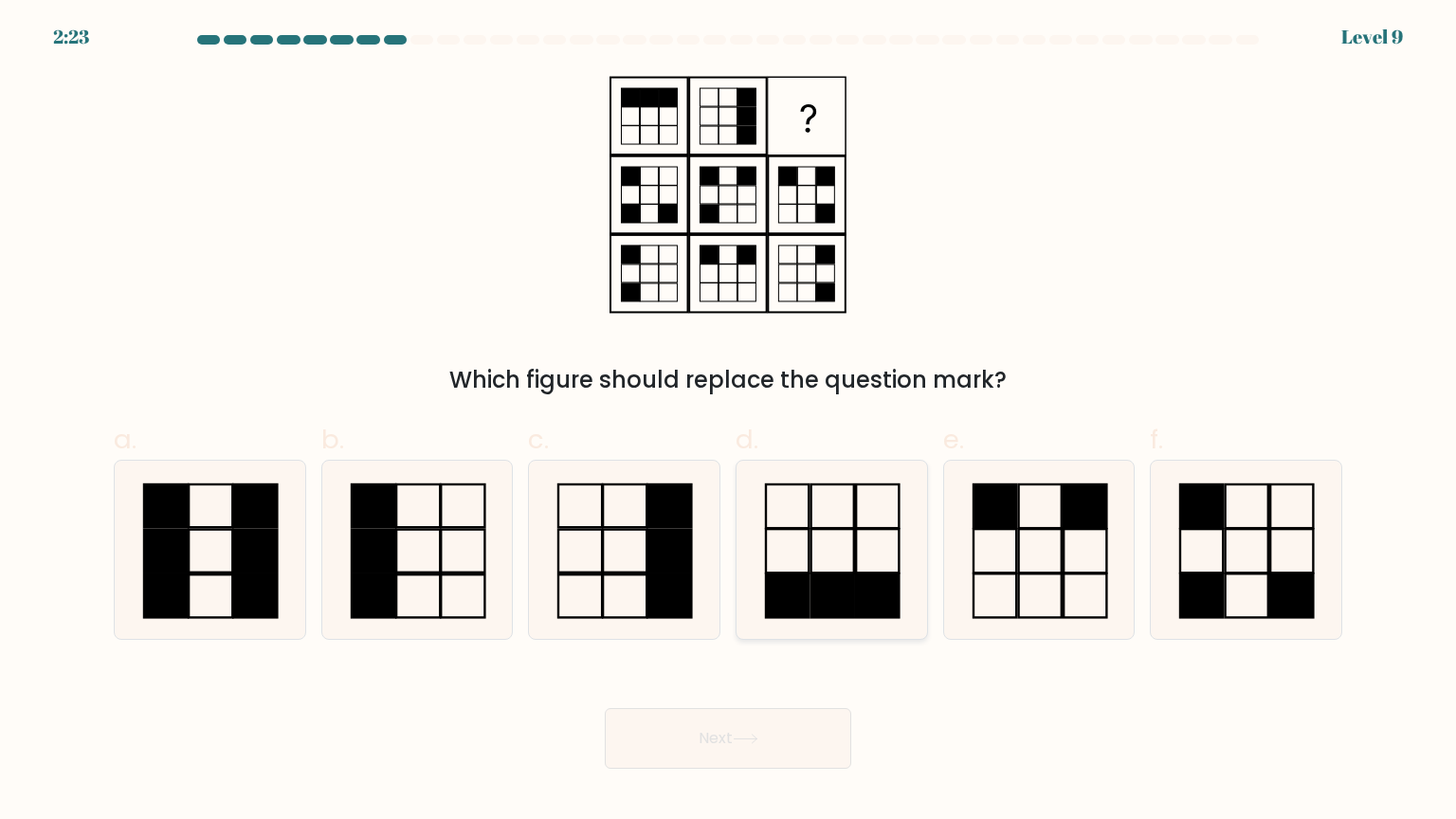click at bounding box center (831, 550) 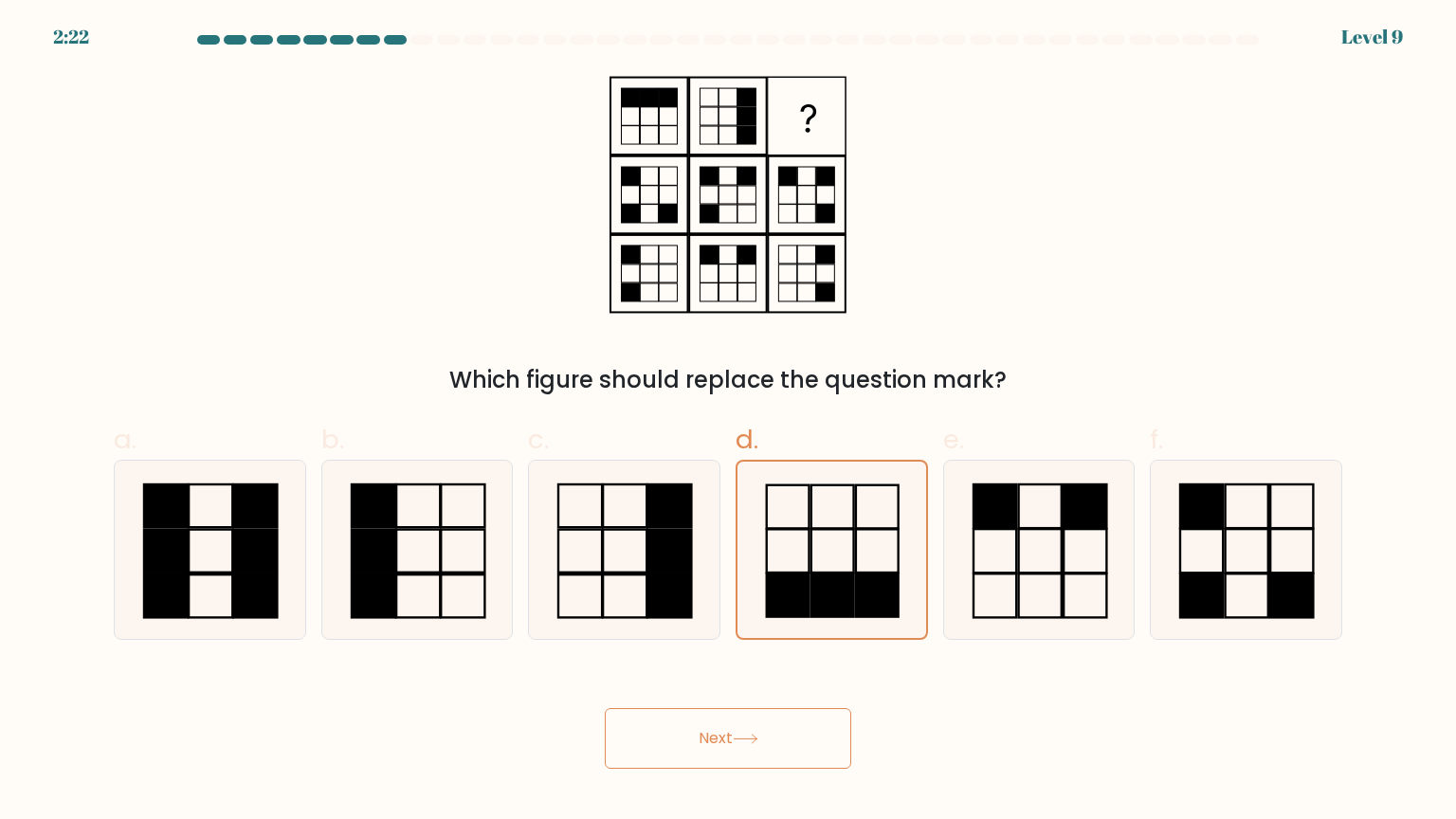 click on "Next" at bounding box center [728, 738] 